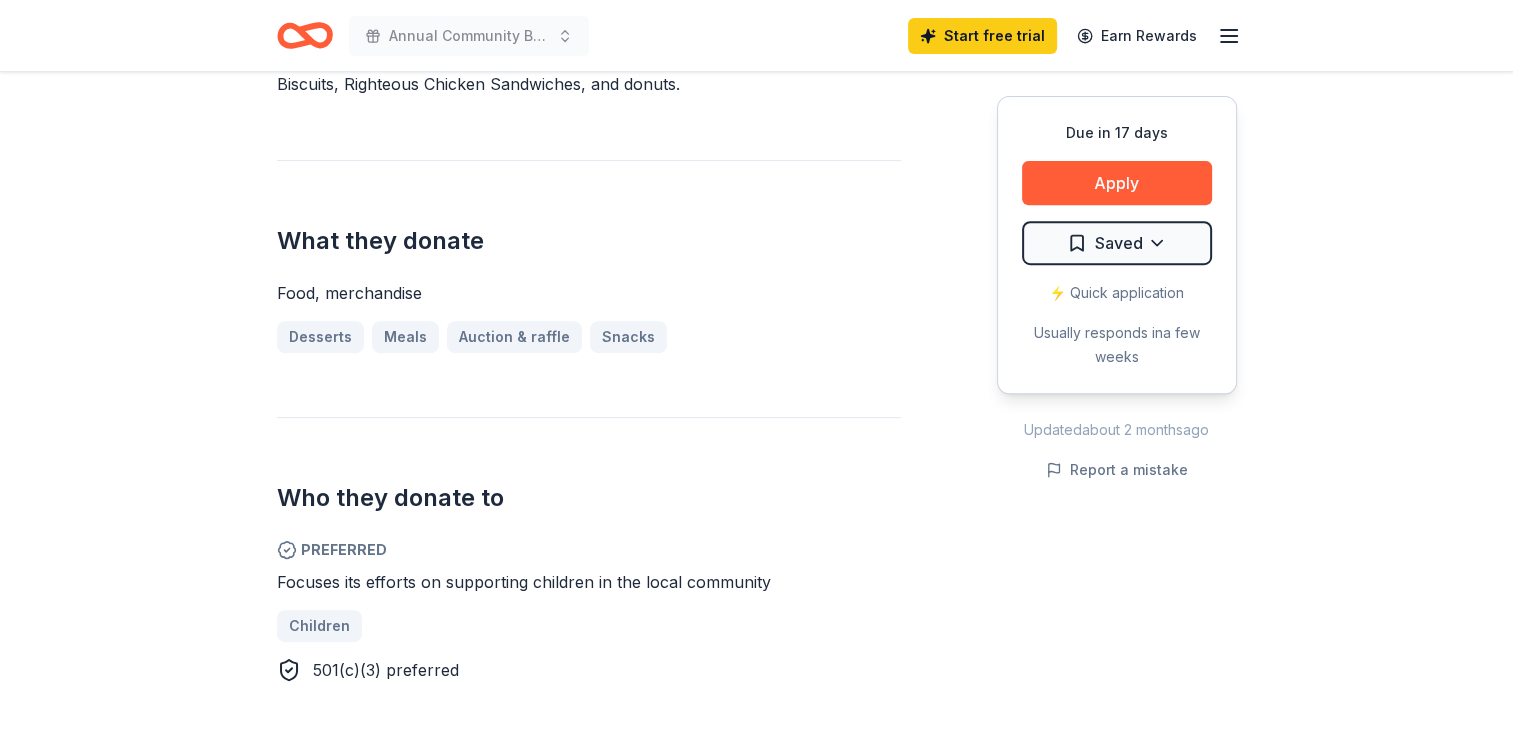 scroll, scrollTop: 700, scrollLeft: 0, axis: vertical 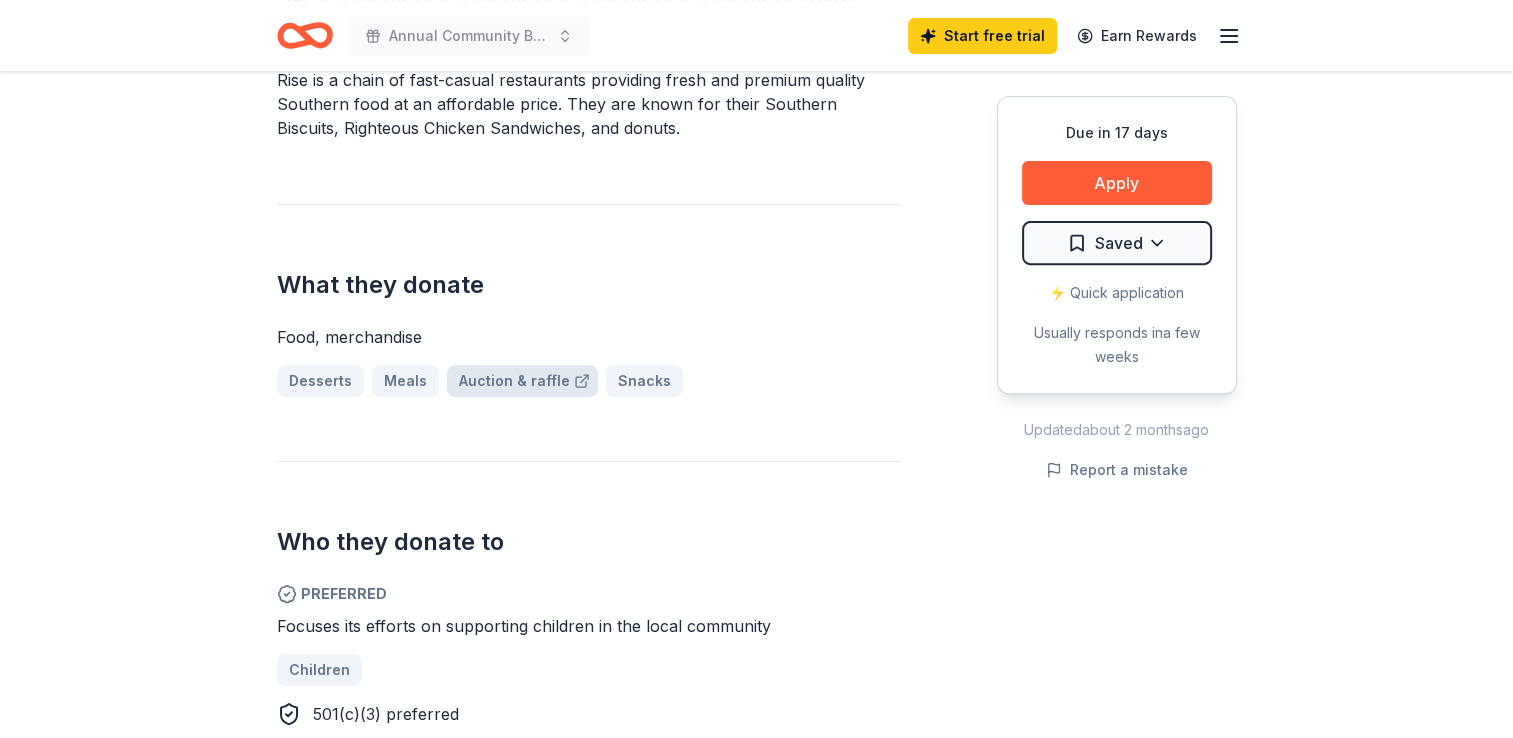 click on "Auction & raffle" at bounding box center (522, 381) 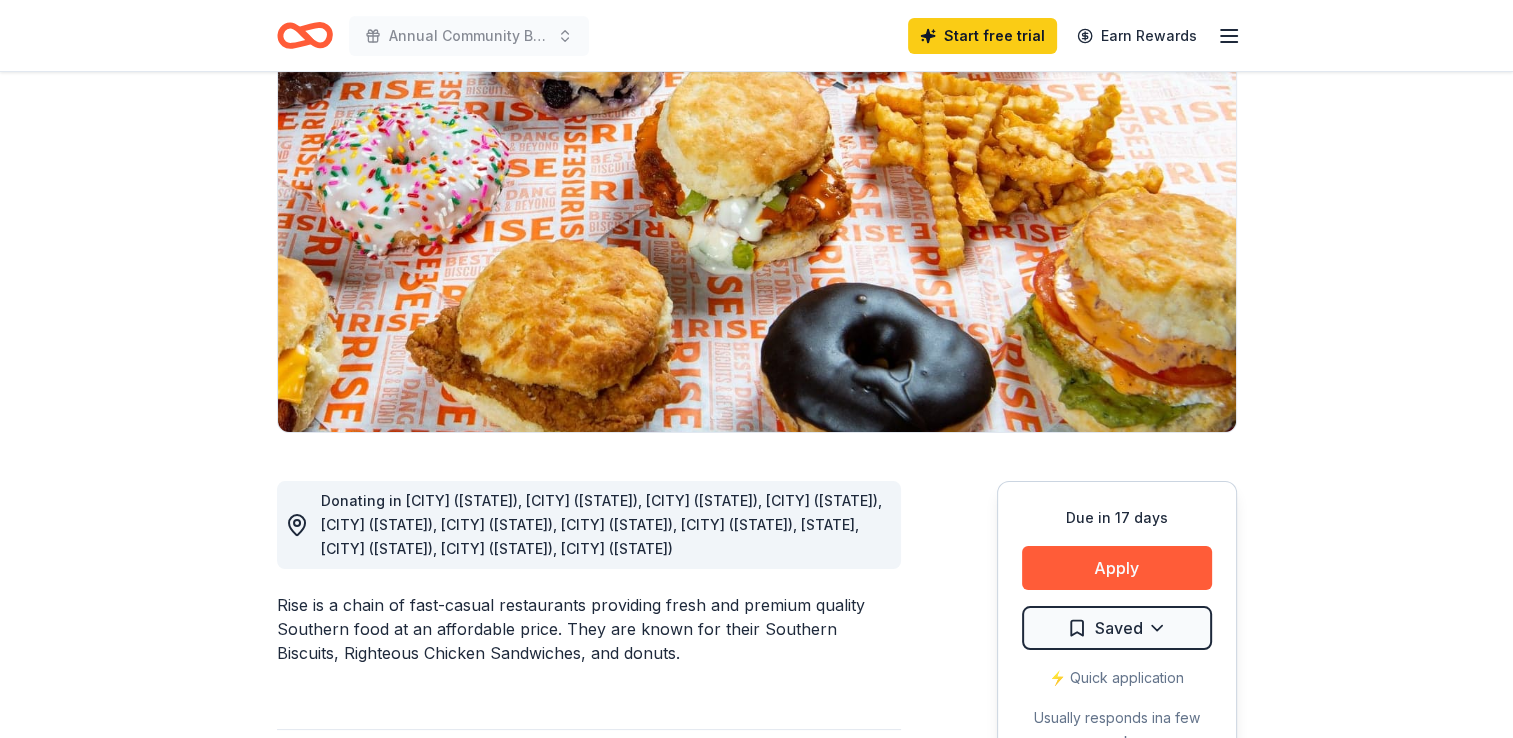 scroll, scrollTop: 0, scrollLeft: 0, axis: both 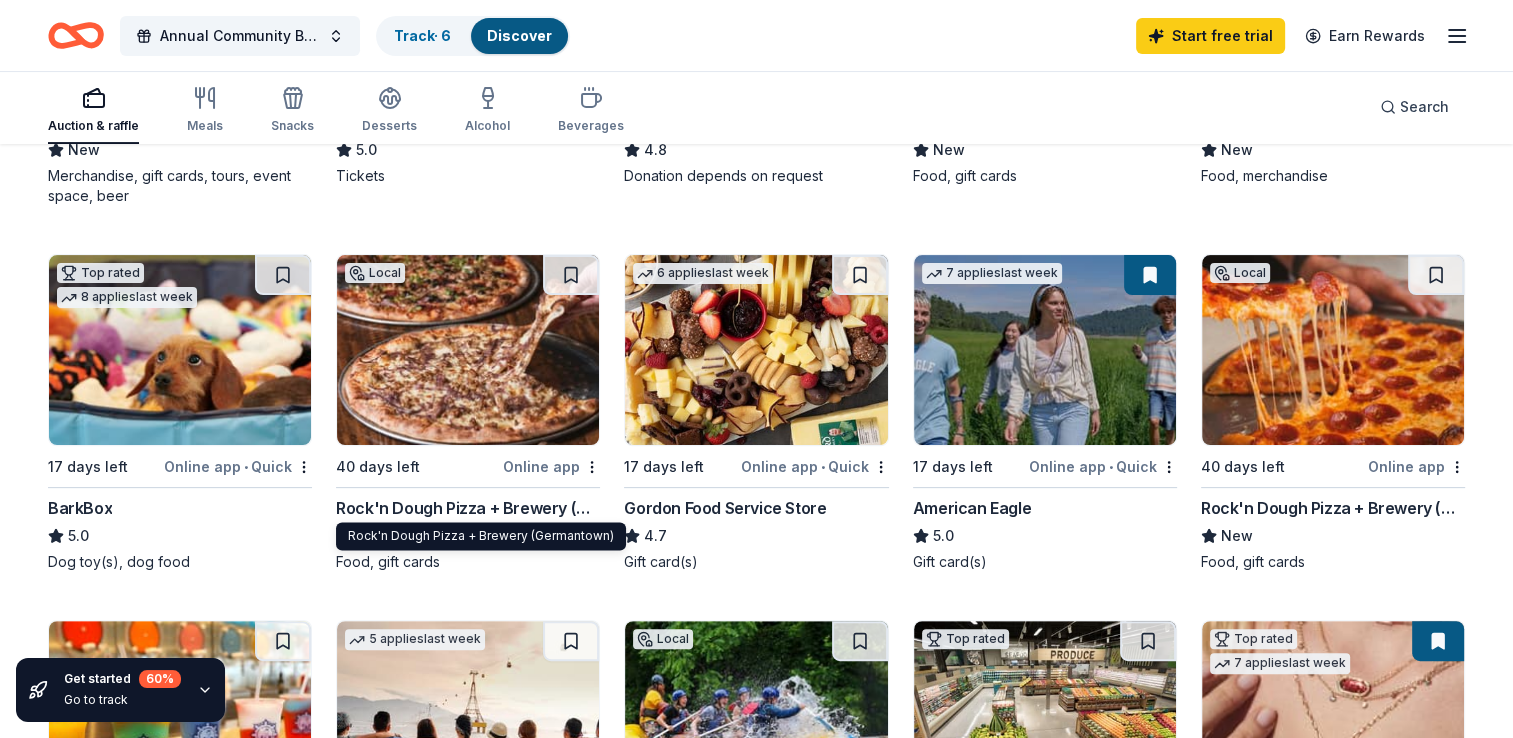 click on "Rock'n Dough Pizza + Brewery (Germantown)" at bounding box center (468, 508) 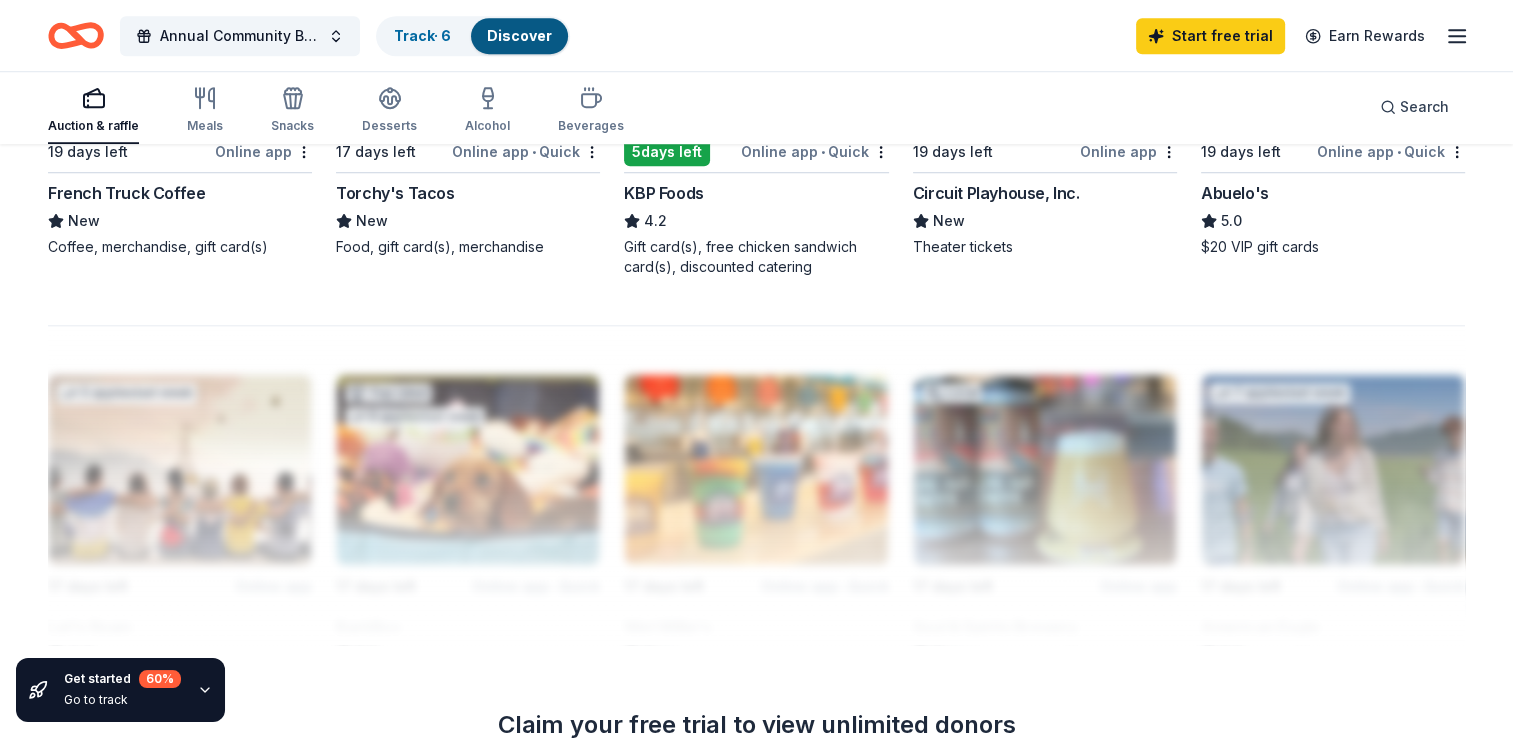 scroll, scrollTop: 1600, scrollLeft: 0, axis: vertical 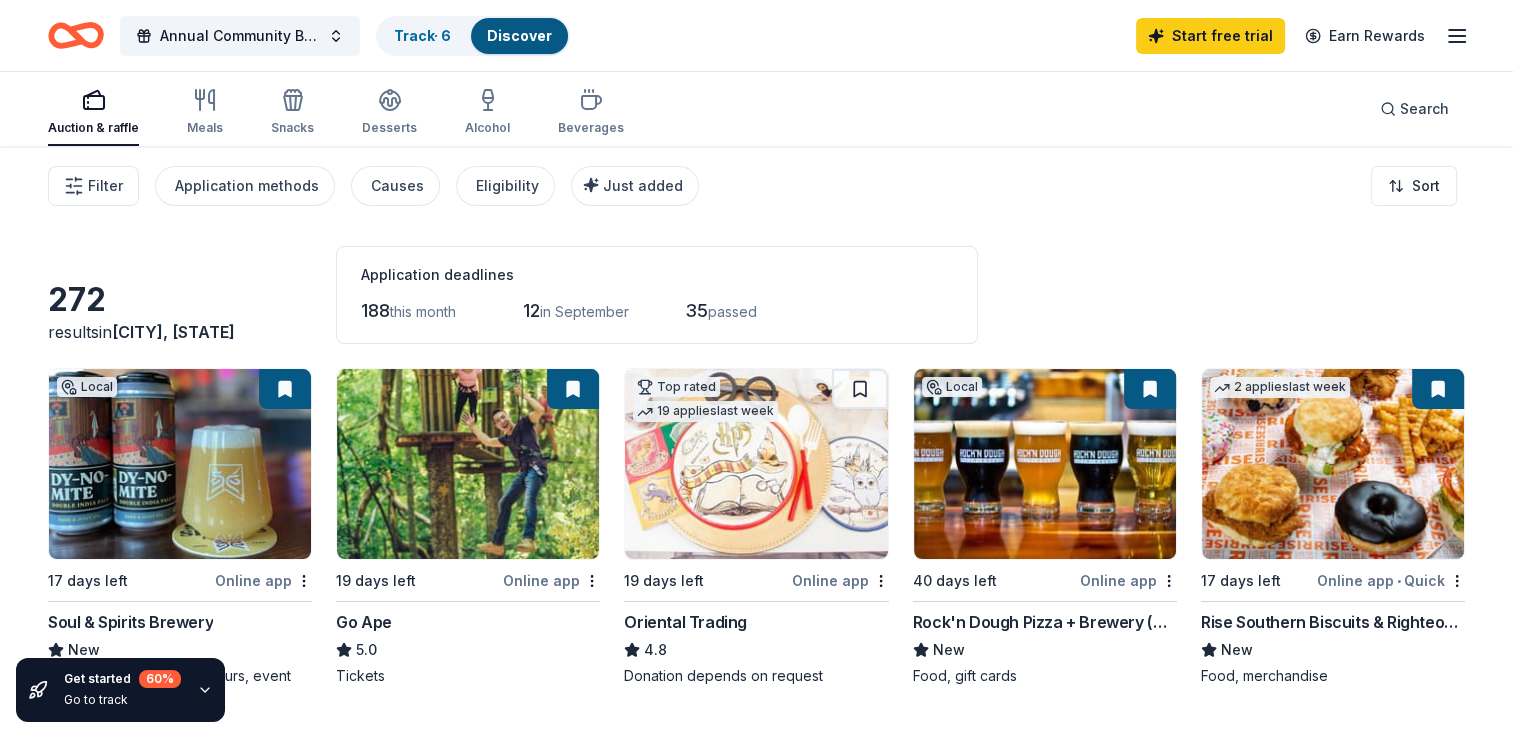 click on "Oriental Trading" at bounding box center (685, 622) 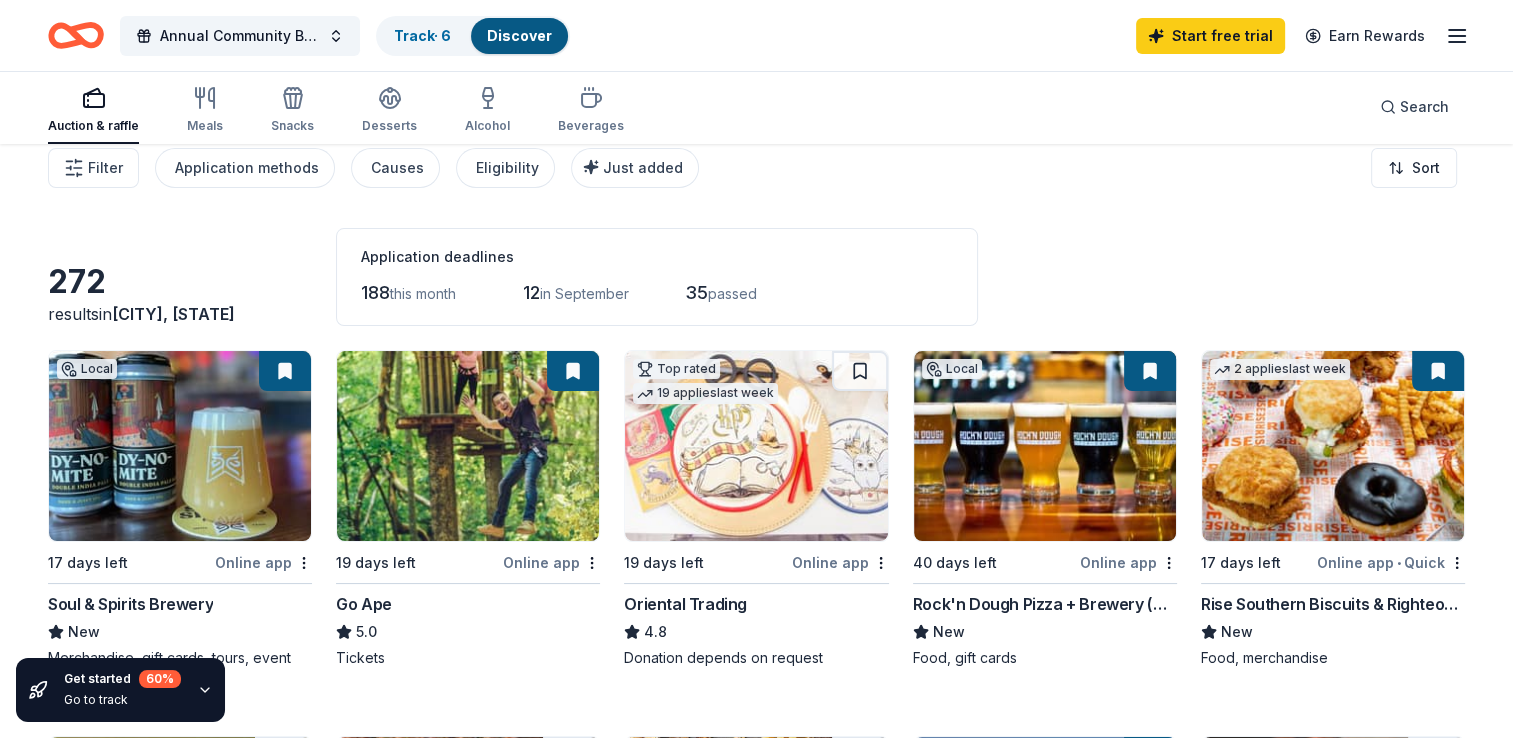 scroll, scrollTop: 0, scrollLeft: 0, axis: both 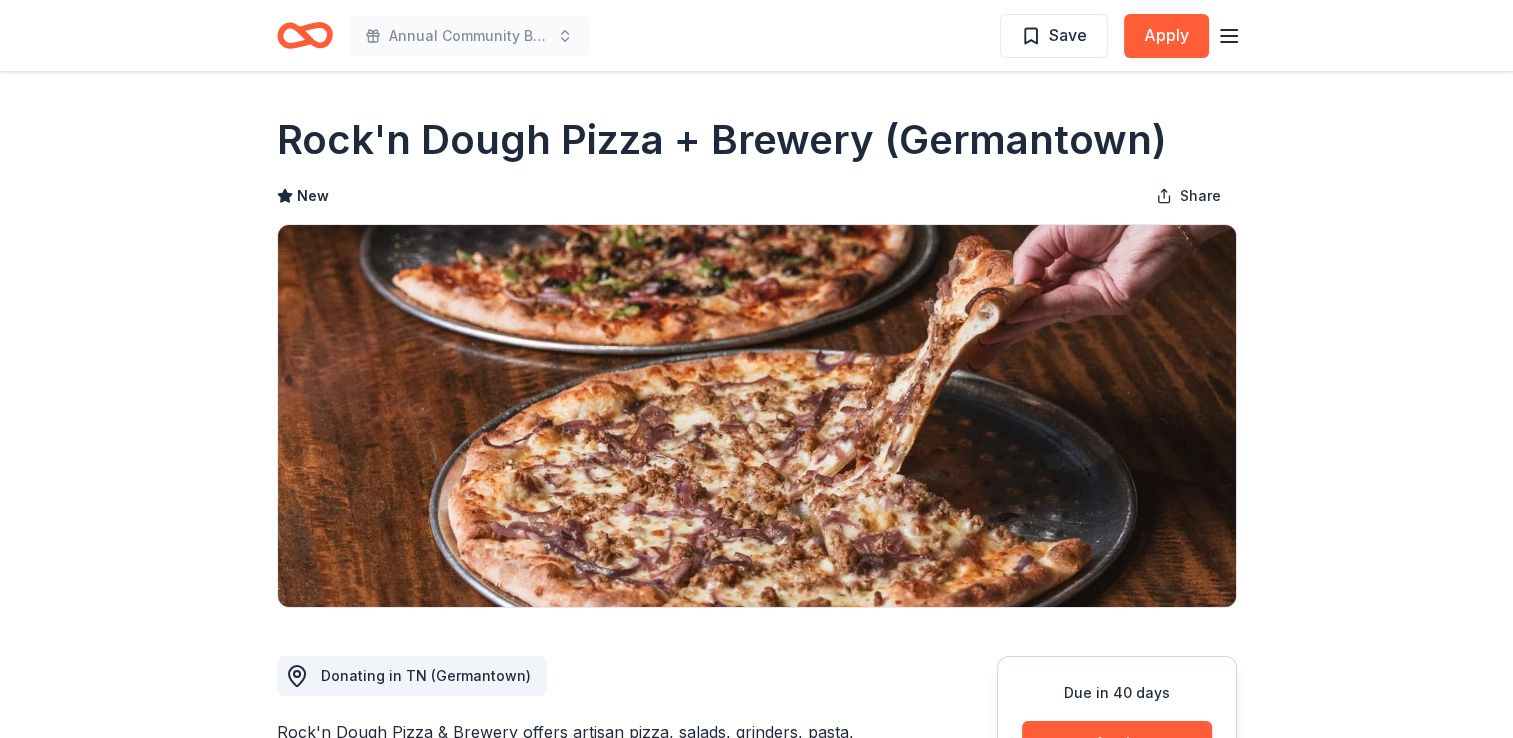 click 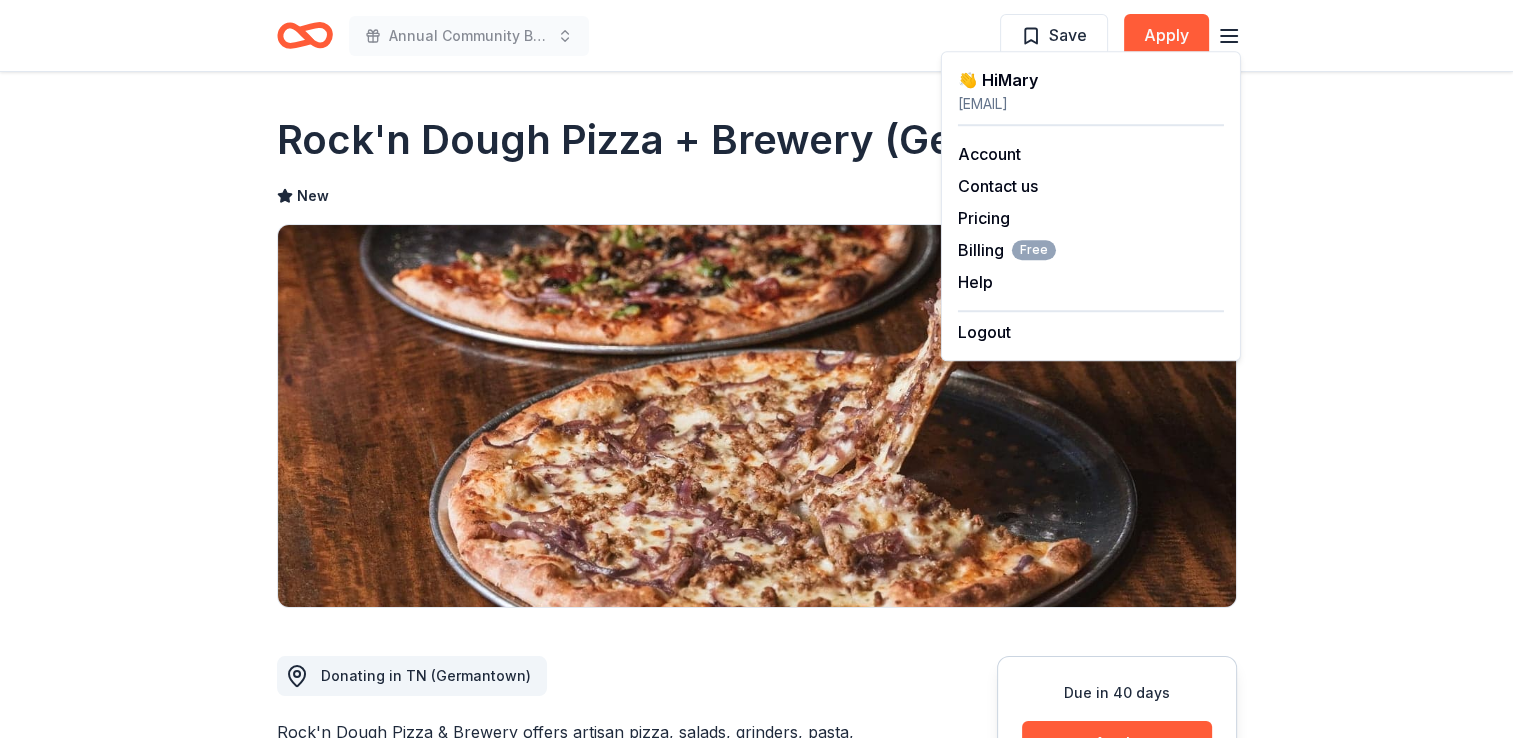 click on "Due in [DAYS] Share Rock'n Dough Pizza + Brewery (Germantown) New Share Donating in TN (Germantown) Rock'n Dough Pizza & Brewery offers artisan pizza, salads, grinders, pasta, burgers, and house-brewed beers across multiple locations in Tennessee. What they donate Food, gift cards Meals Auction & raffle Donation is small & easy to send to guests Who they donate to Rock'n Dough Pizza + Brewery (Germantown) hasn't listed any preferences or eligibility criteria. Start free Pro trial to view approval rates and average donation values Due in [DAYS] Apply Save Updated about [MONTHS] ago Report a mistake New Be the first to review this company! Leave a review Similar donors Top rated 4 applies last week [DAYS] days left Online app Casey's 5.0 Donation depends on request 1 apply last week Local [DAYS] days left Online app Chick-fil-A (Clarksville) New Food, offer card(s) (coupons), merchandise, cow appearance Local [DAYS] days left Online app Chick-fil-A (Nashville Charlotte Pike) New Food, gift card(s) 1 apply 1" at bounding box center [756, 1253] 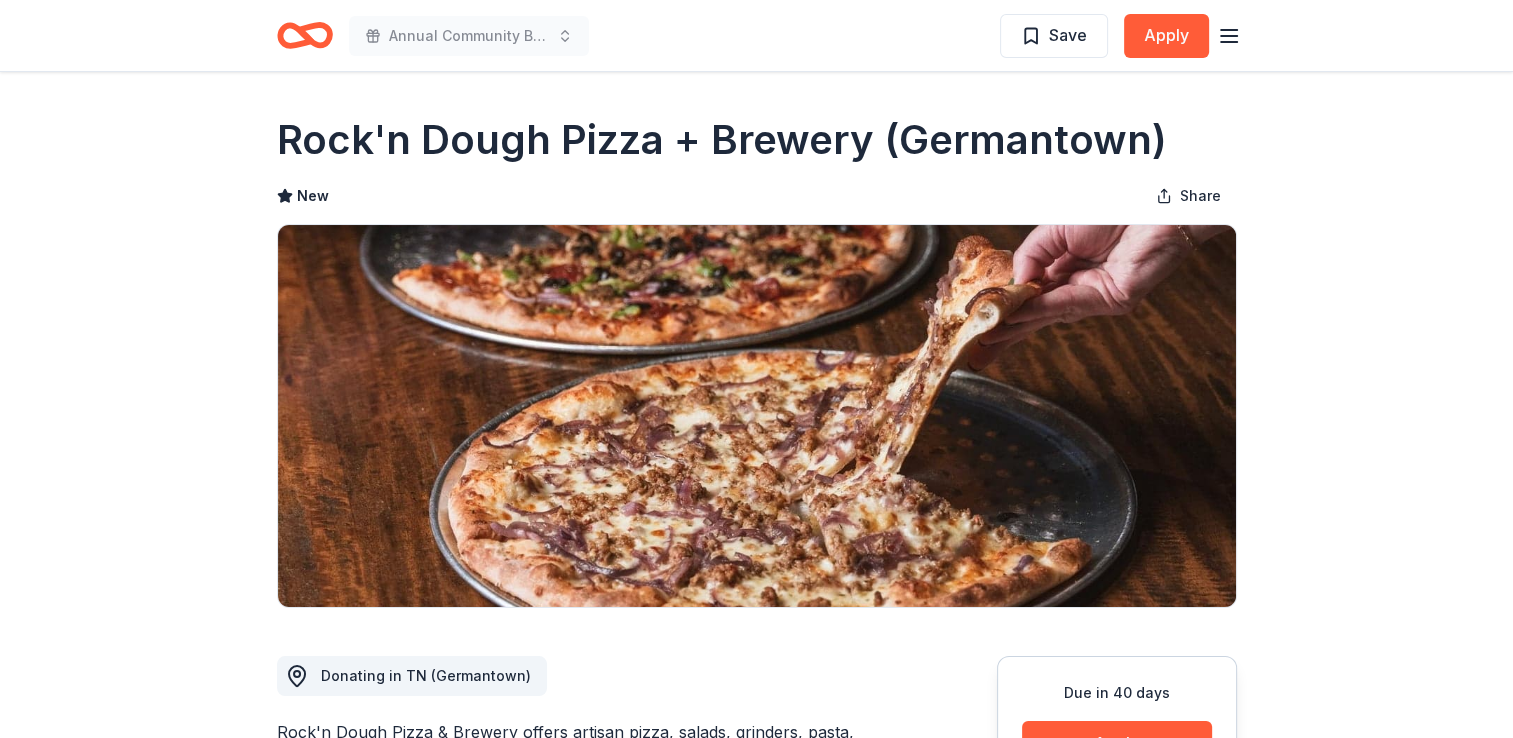 click 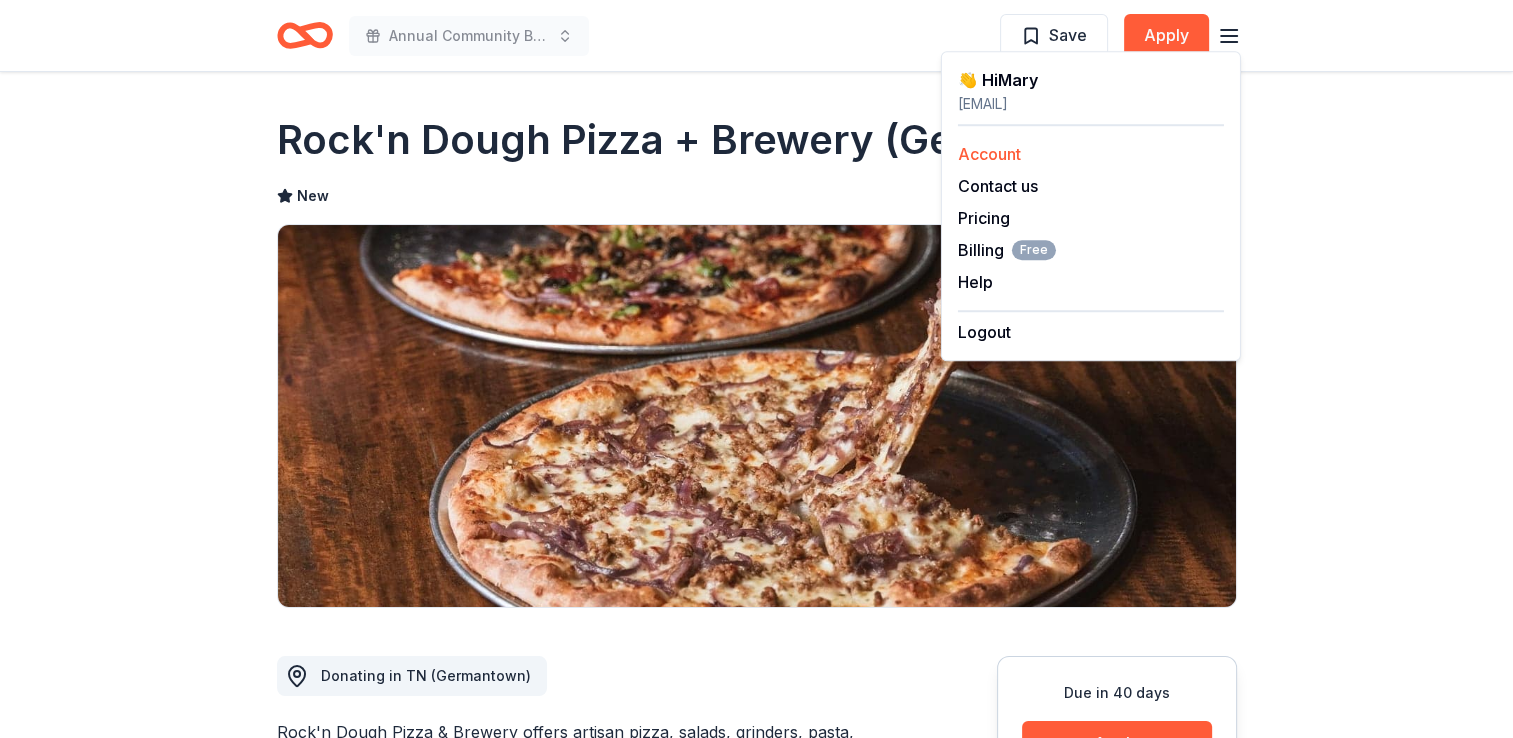 click on "Account" at bounding box center [989, 154] 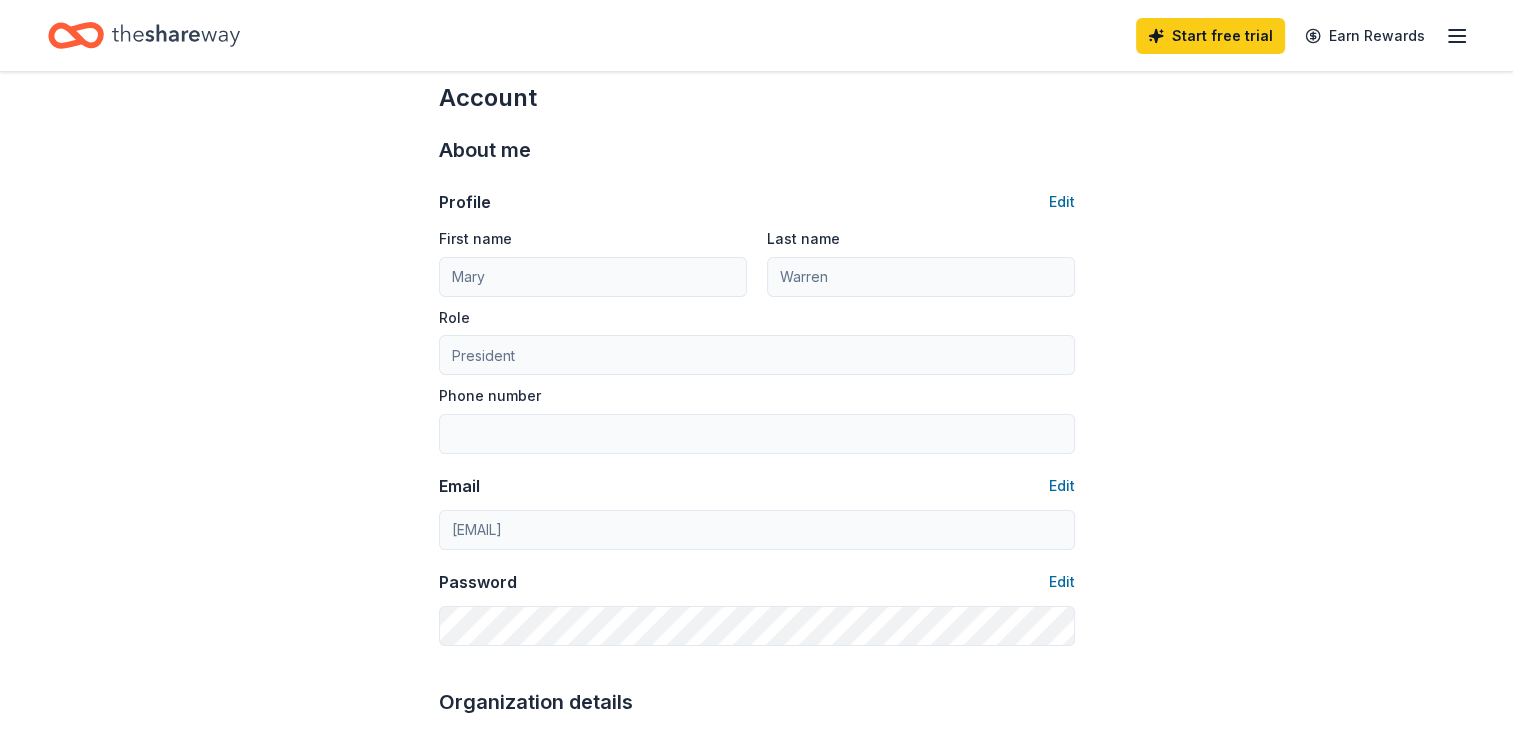 scroll, scrollTop: 0, scrollLeft: 0, axis: both 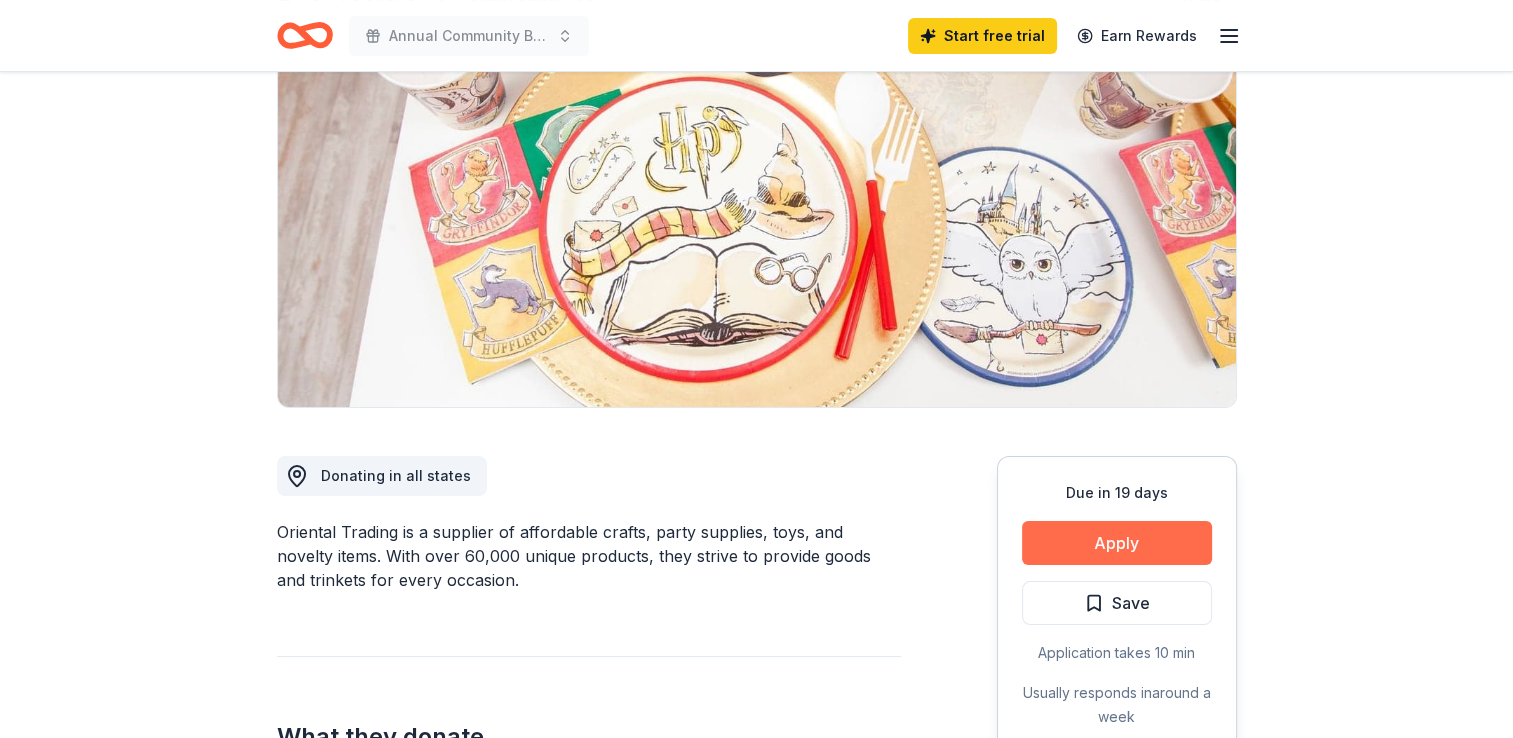 click on "Apply" at bounding box center (1117, 543) 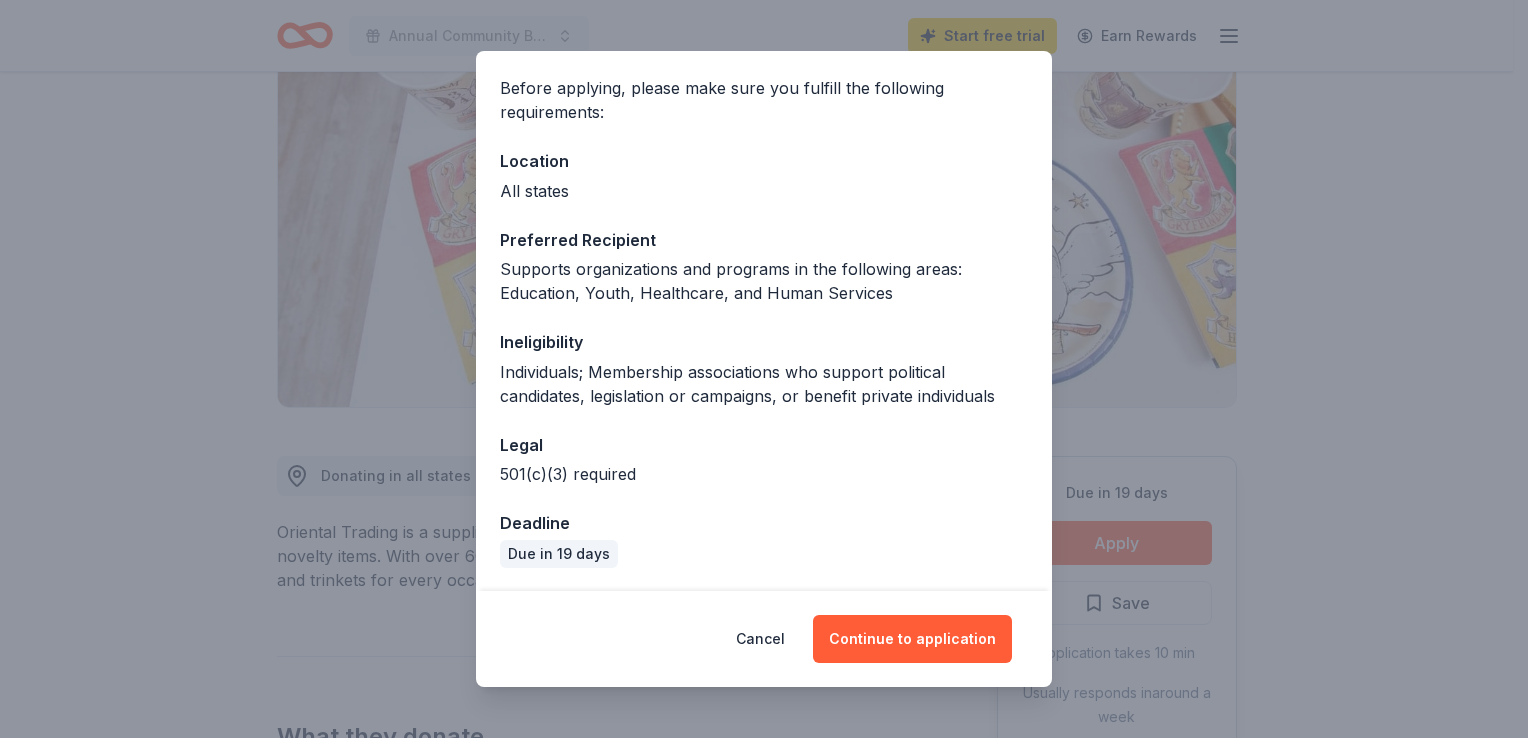 scroll, scrollTop: 144, scrollLeft: 0, axis: vertical 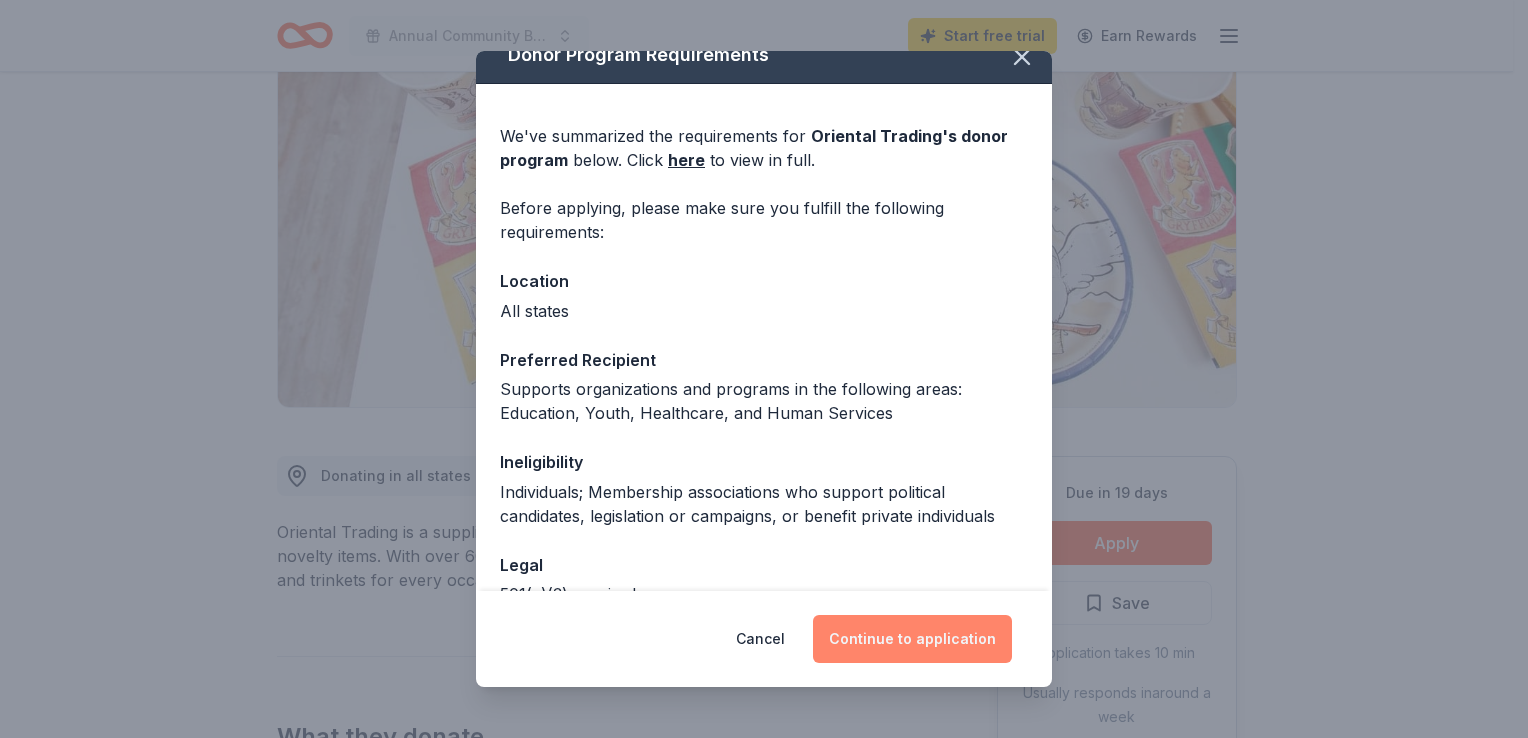 click on "Continue to application" at bounding box center [912, 639] 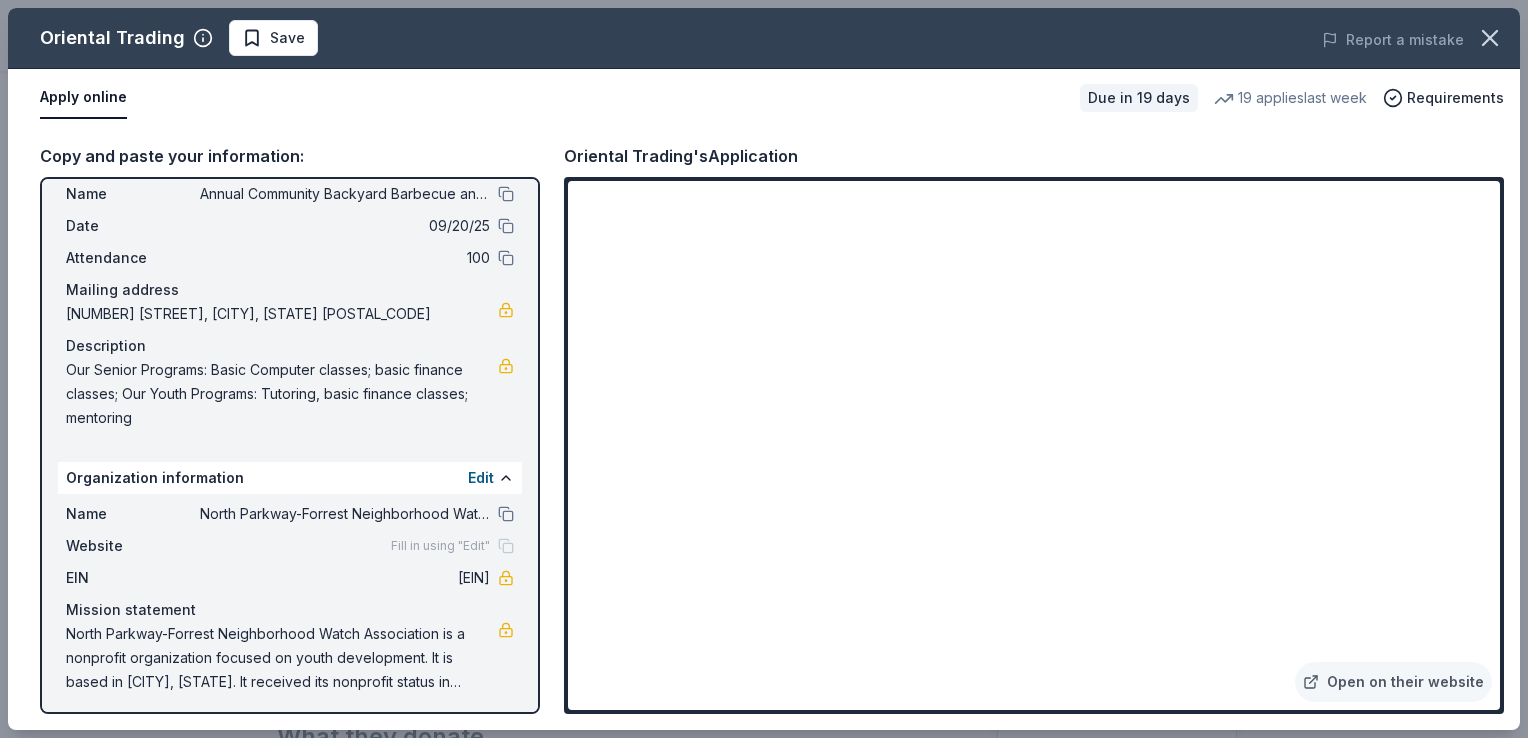 scroll, scrollTop: 57, scrollLeft: 0, axis: vertical 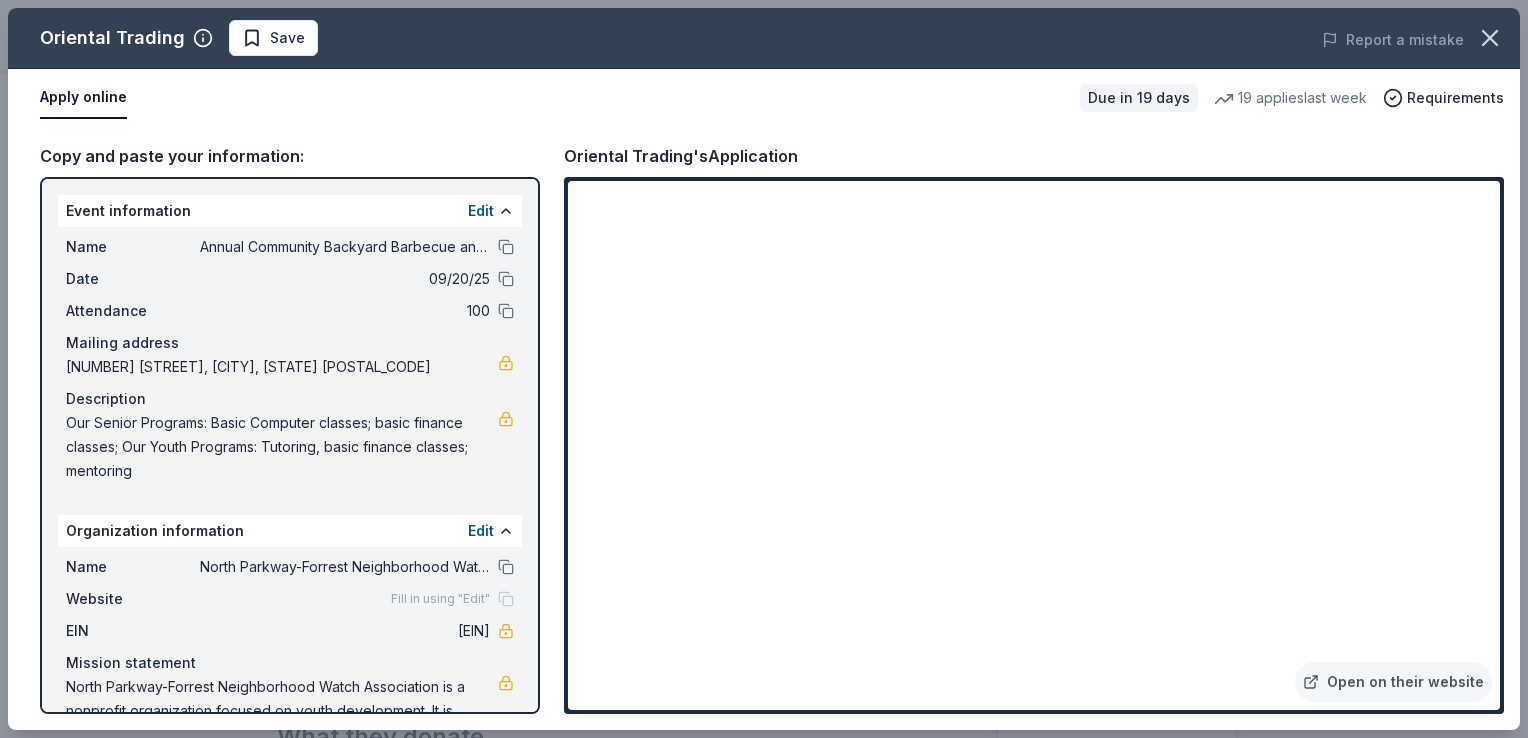 drag, startPoint x: 196, startPoint y: 242, endPoint x: 274, endPoint y: 242, distance: 78 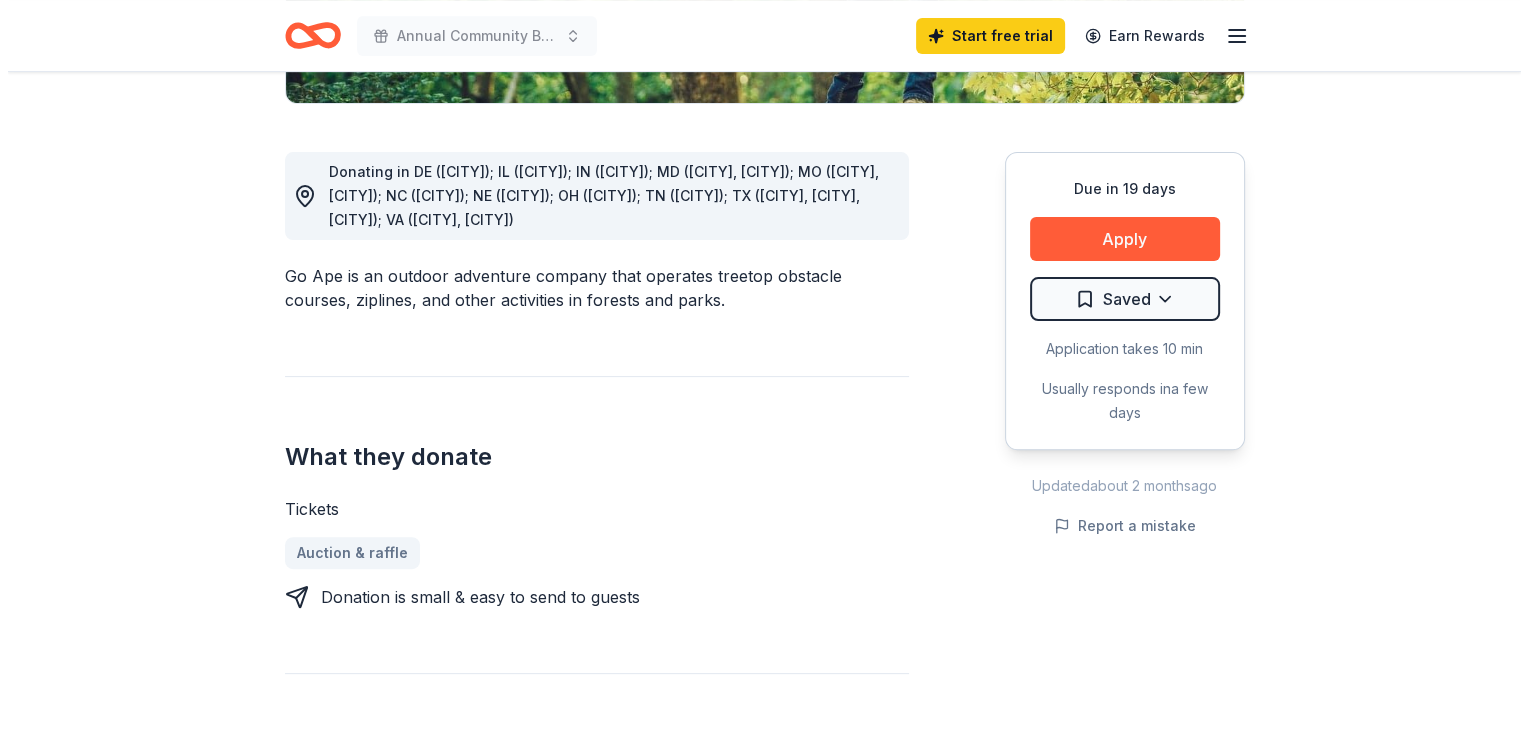 scroll, scrollTop: 500, scrollLeft: 0, axis: vertical 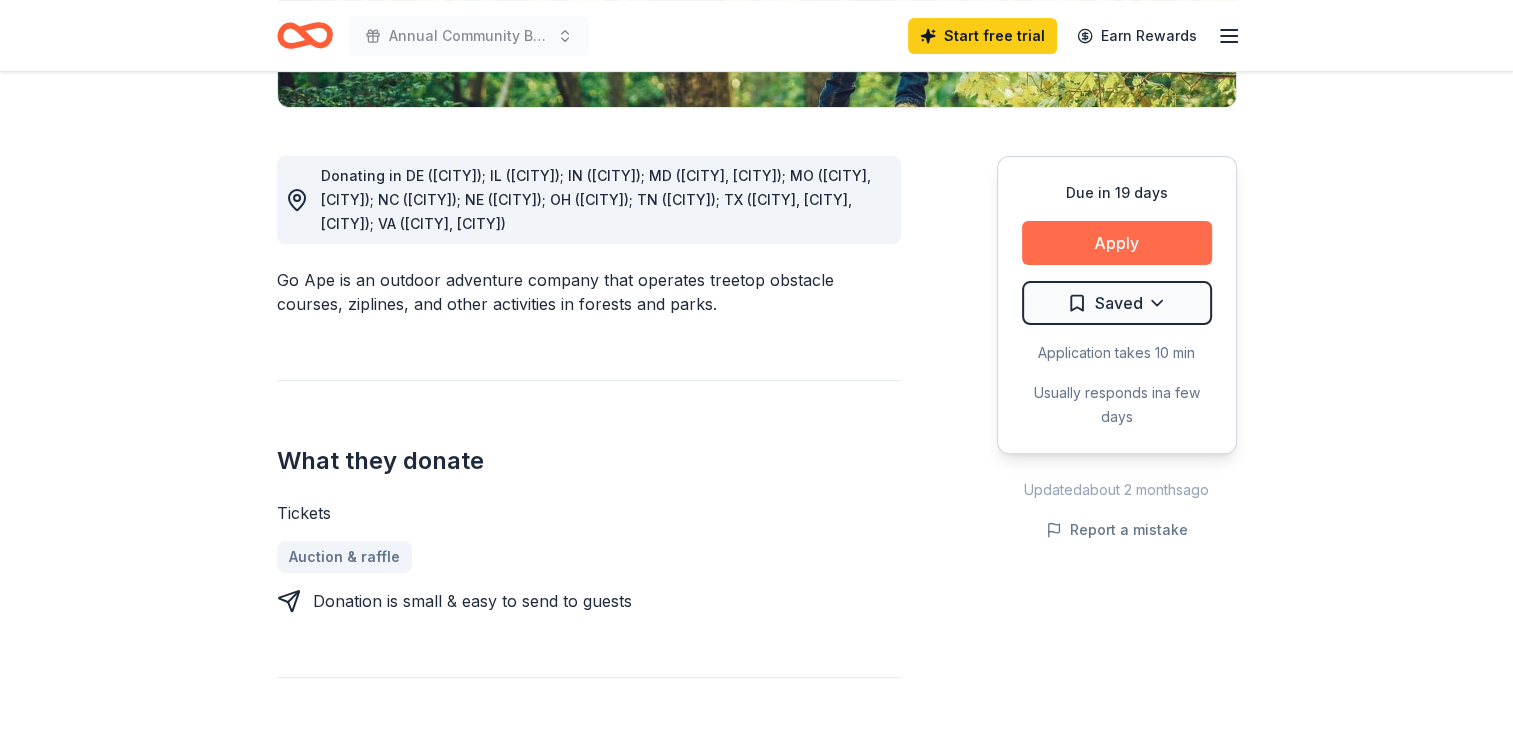 click on "Apply" at bounding box center (1117, 243) 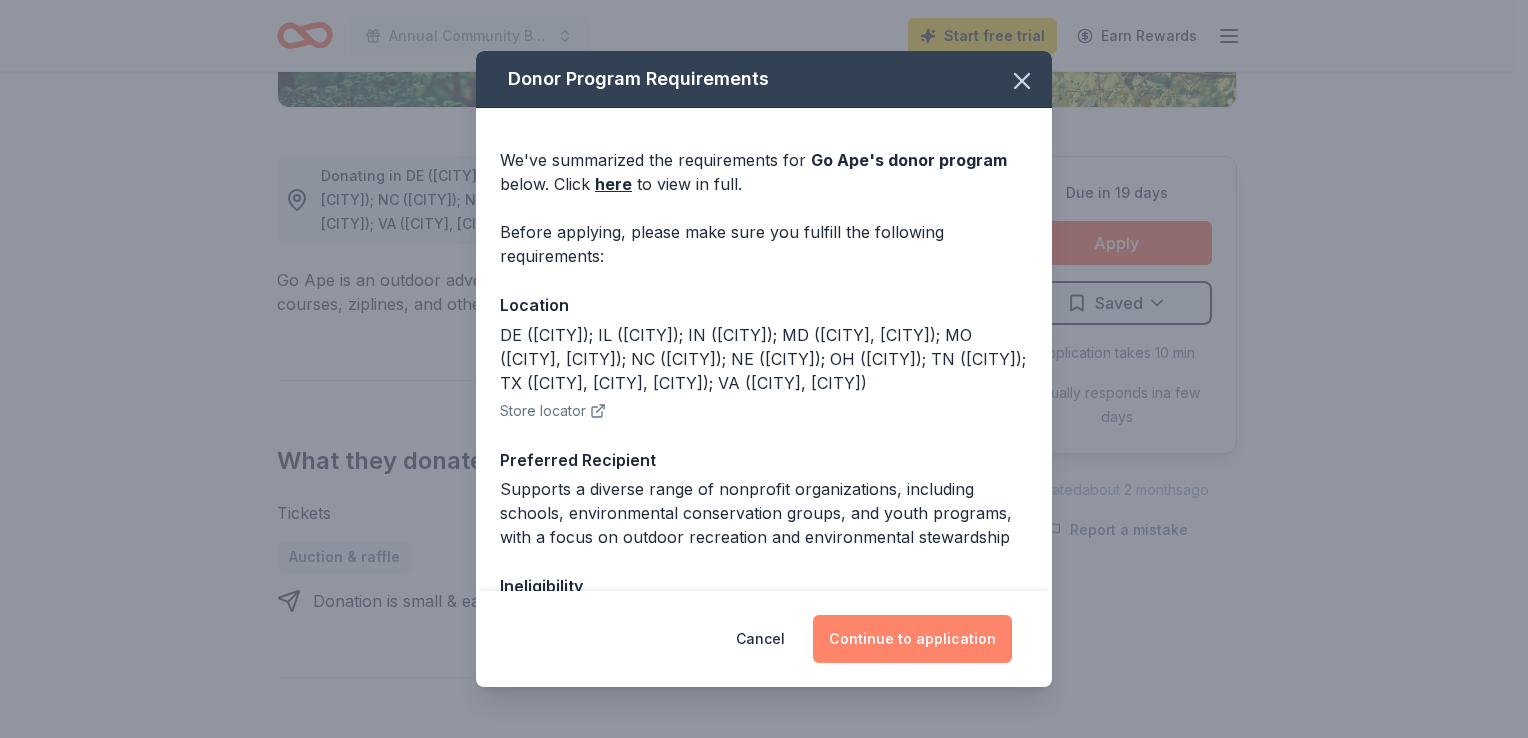 click on "Continue to application" at bounding box center (912, 639) 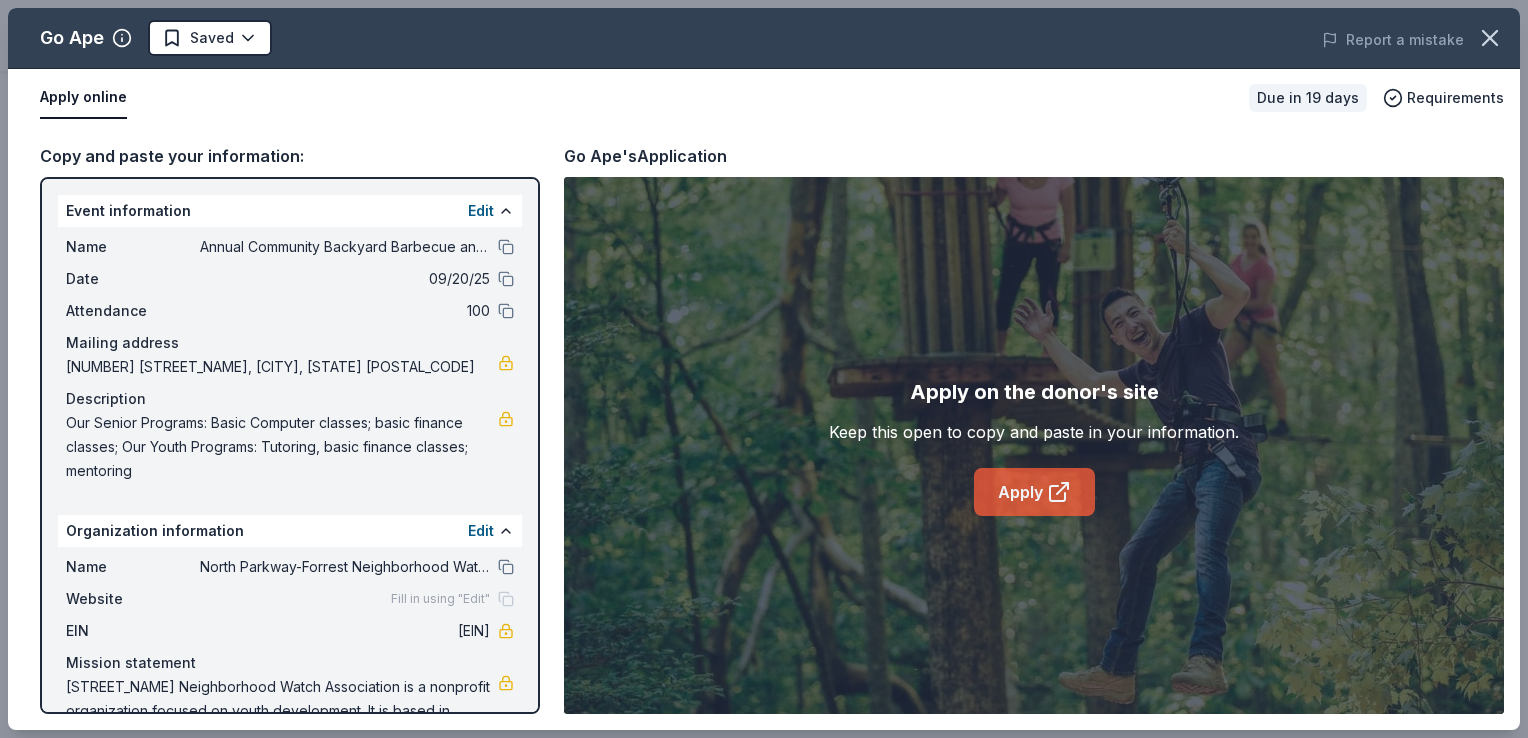 click on "Apply" at bounding box center (1034, 492) 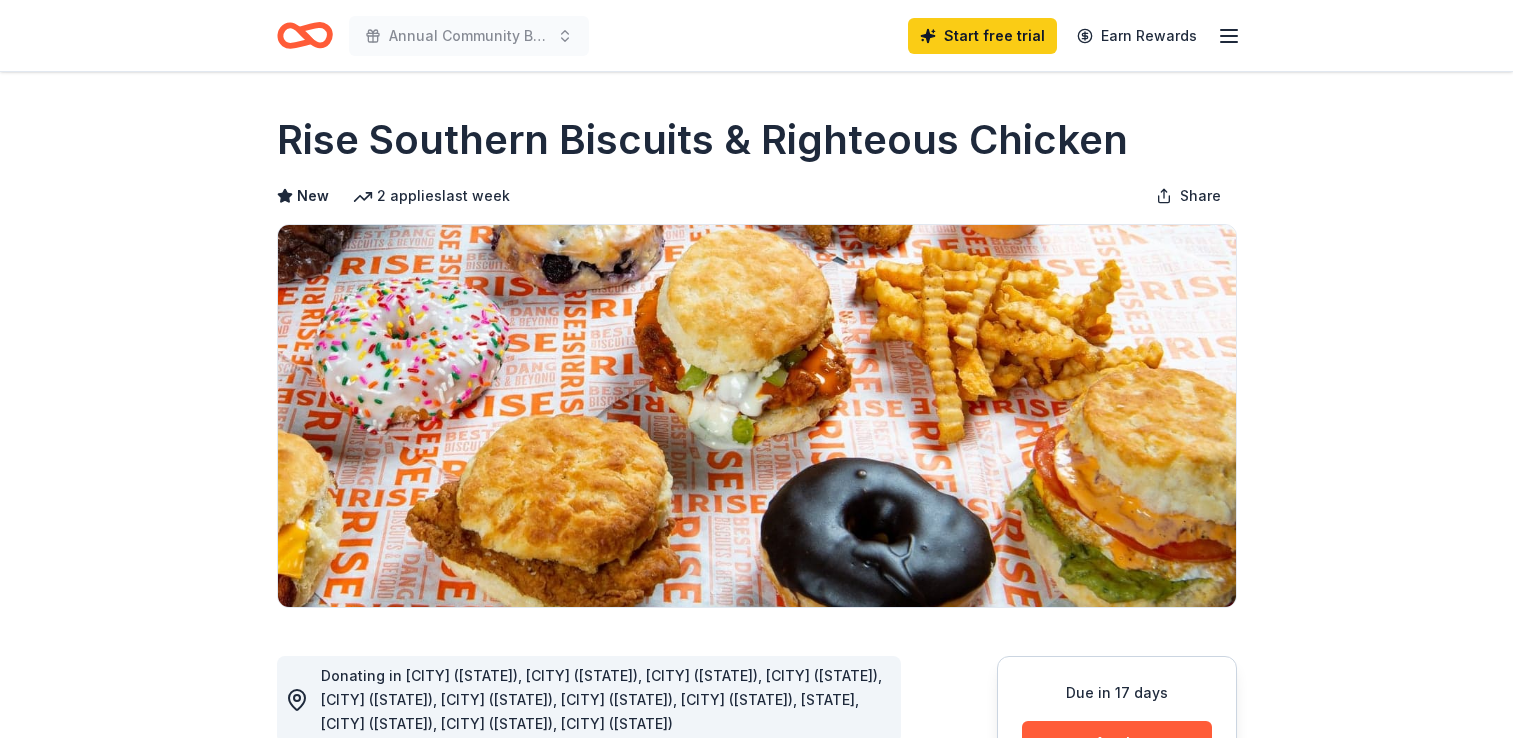 scroll, scrollTop: 0, scrollLeft: 0, axis: both 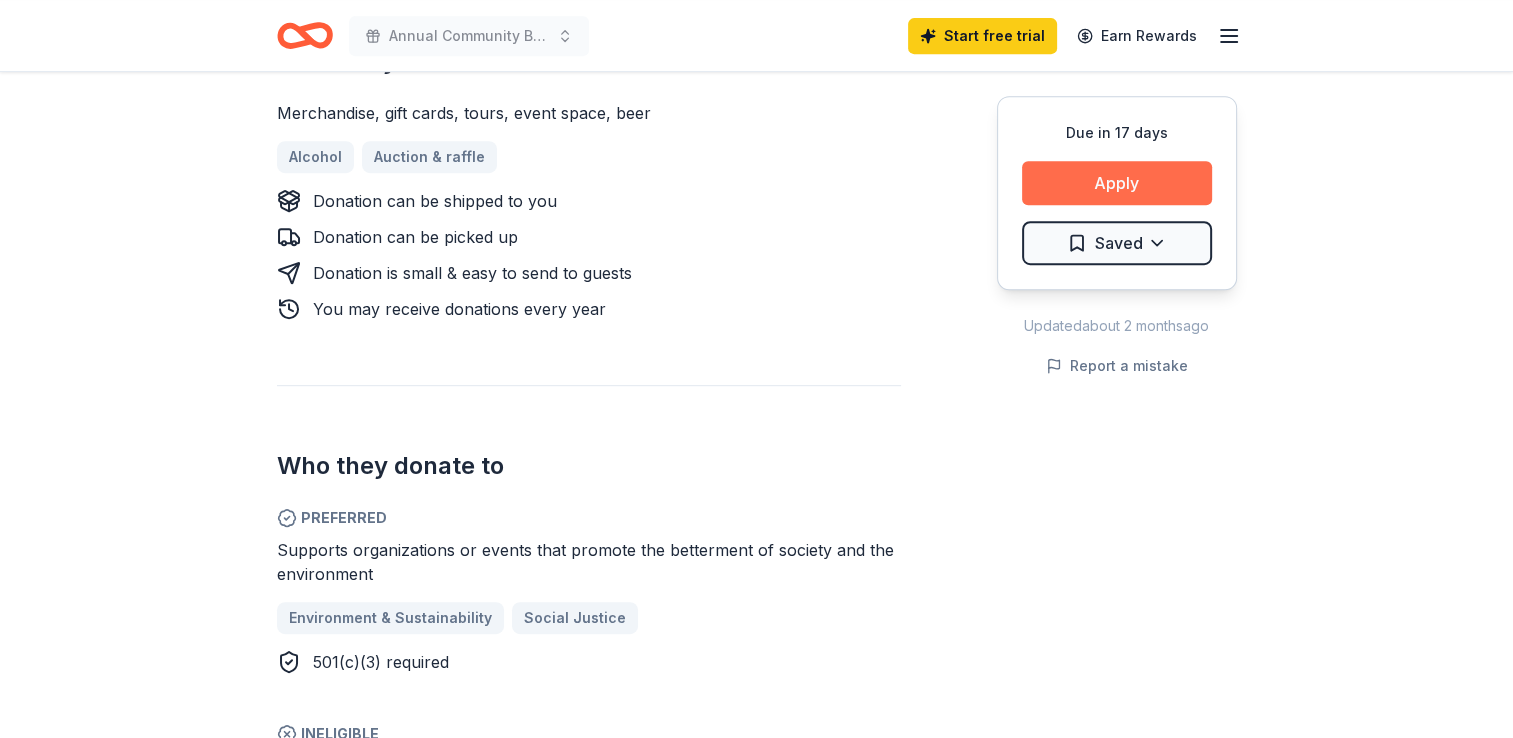 click on "Apply" at bounding box center (1117, 183) 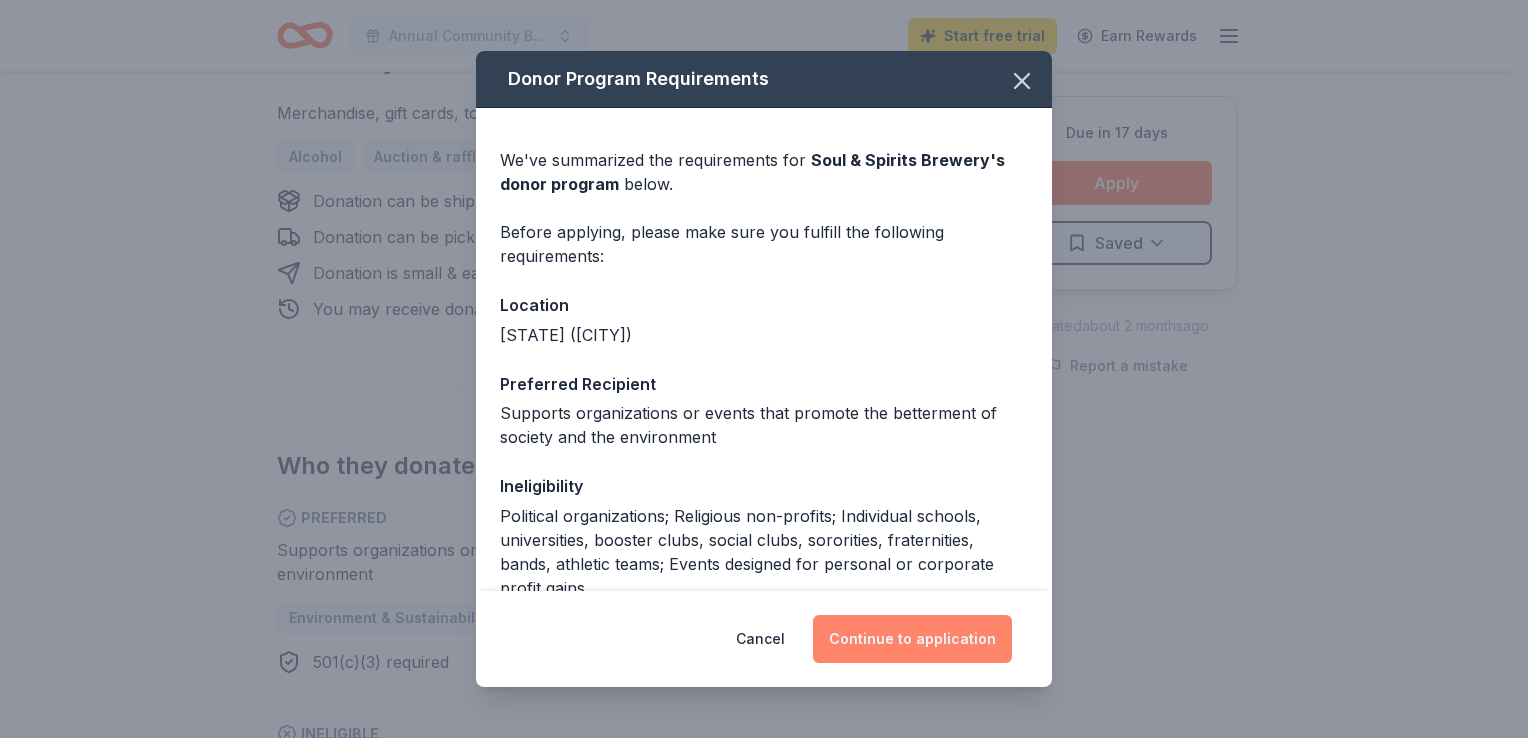 click on "Continue to application" at bounding box center (912, 639) 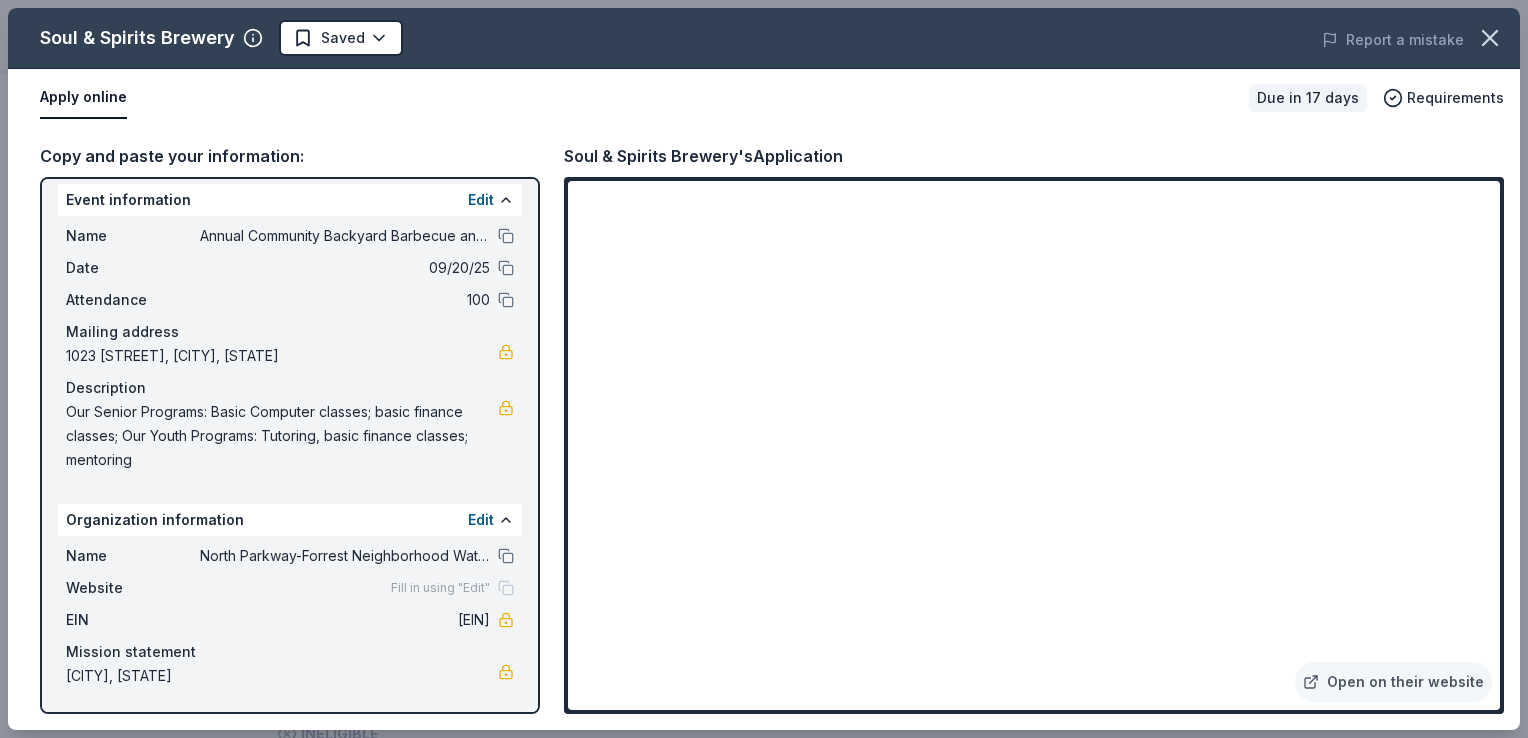 scroll, scrollTop: 57, scrollLeft: 0, axis: vertical 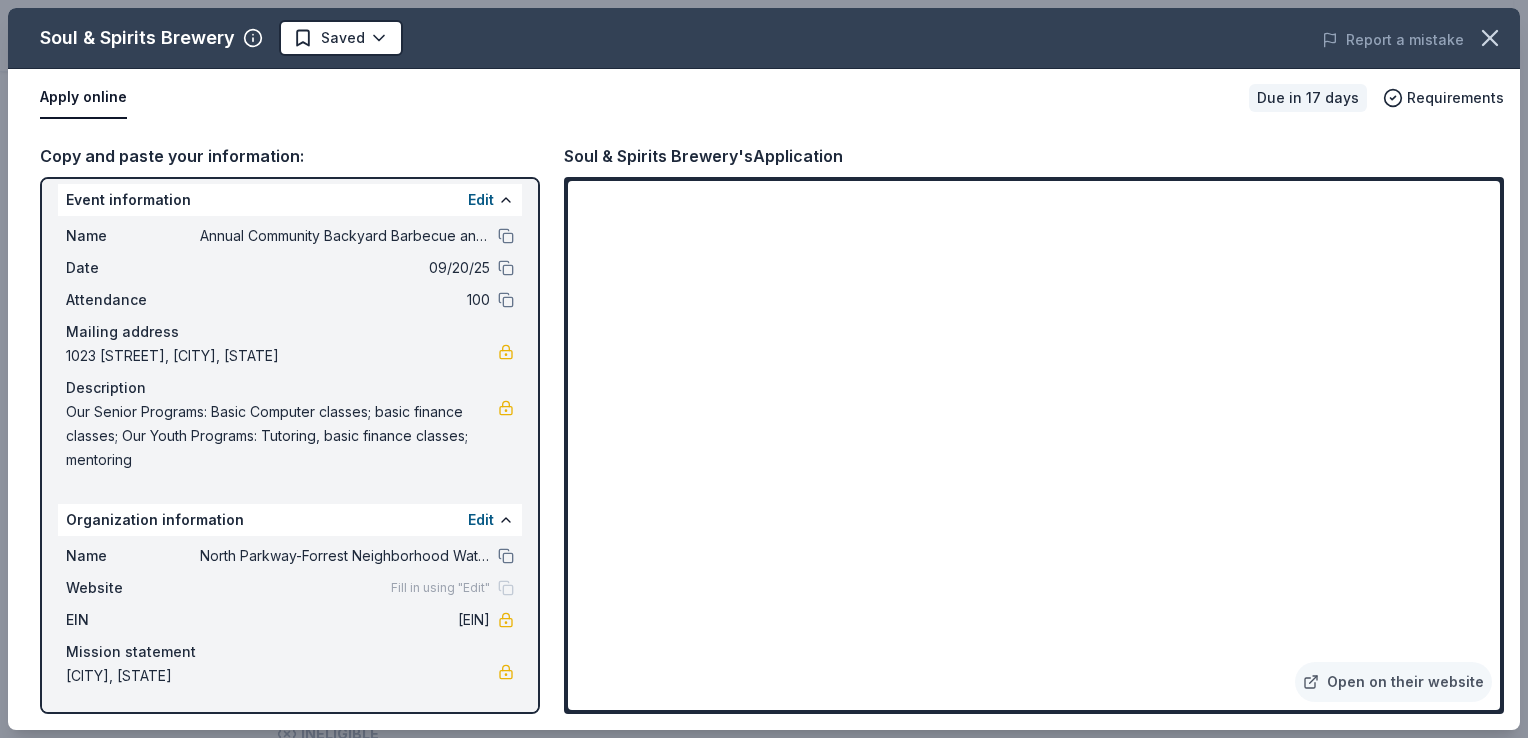 click on "Soul & Spirits Brewery's  Application" at bounding box center [703, 156] 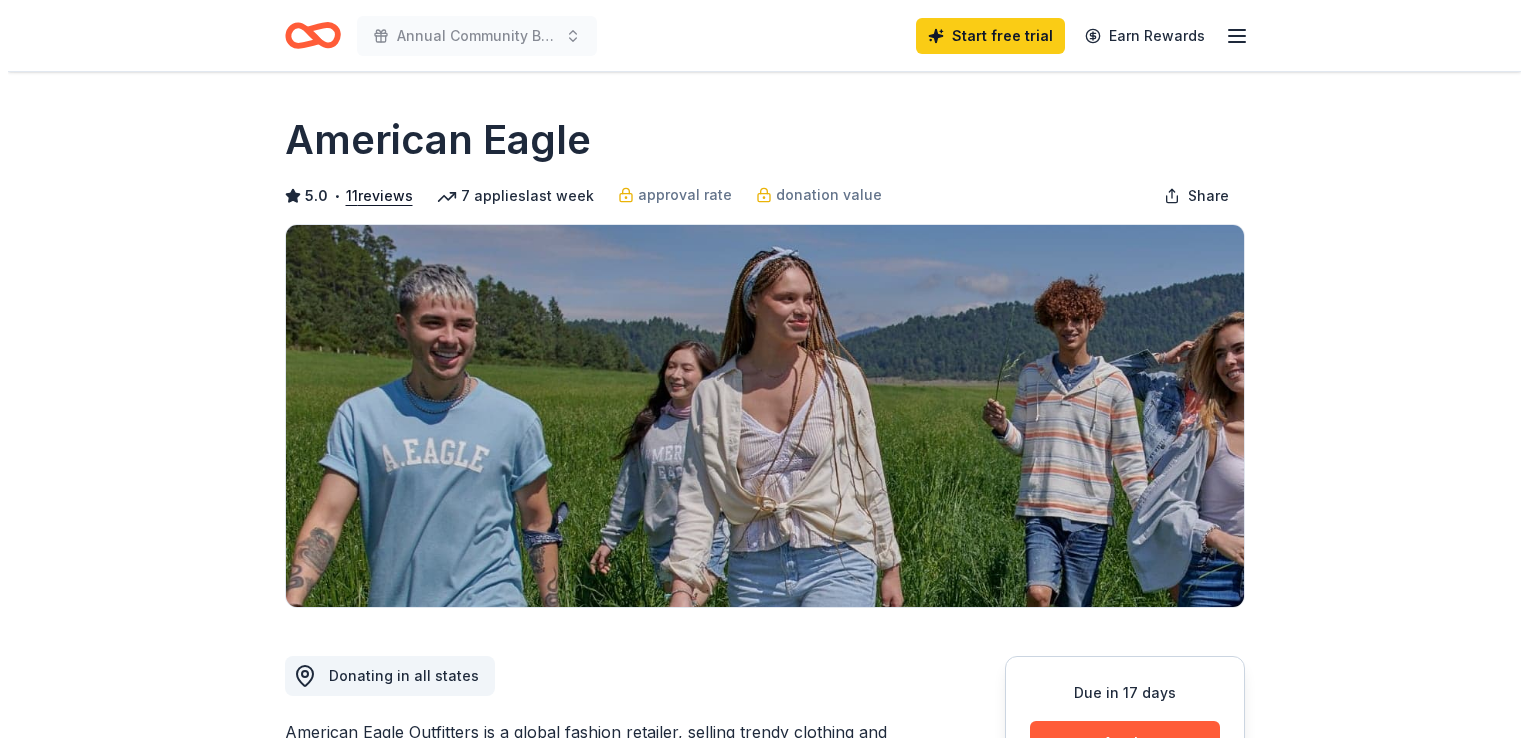 scroll, scrollTop: 0, scrollLeft: 0, axis: both 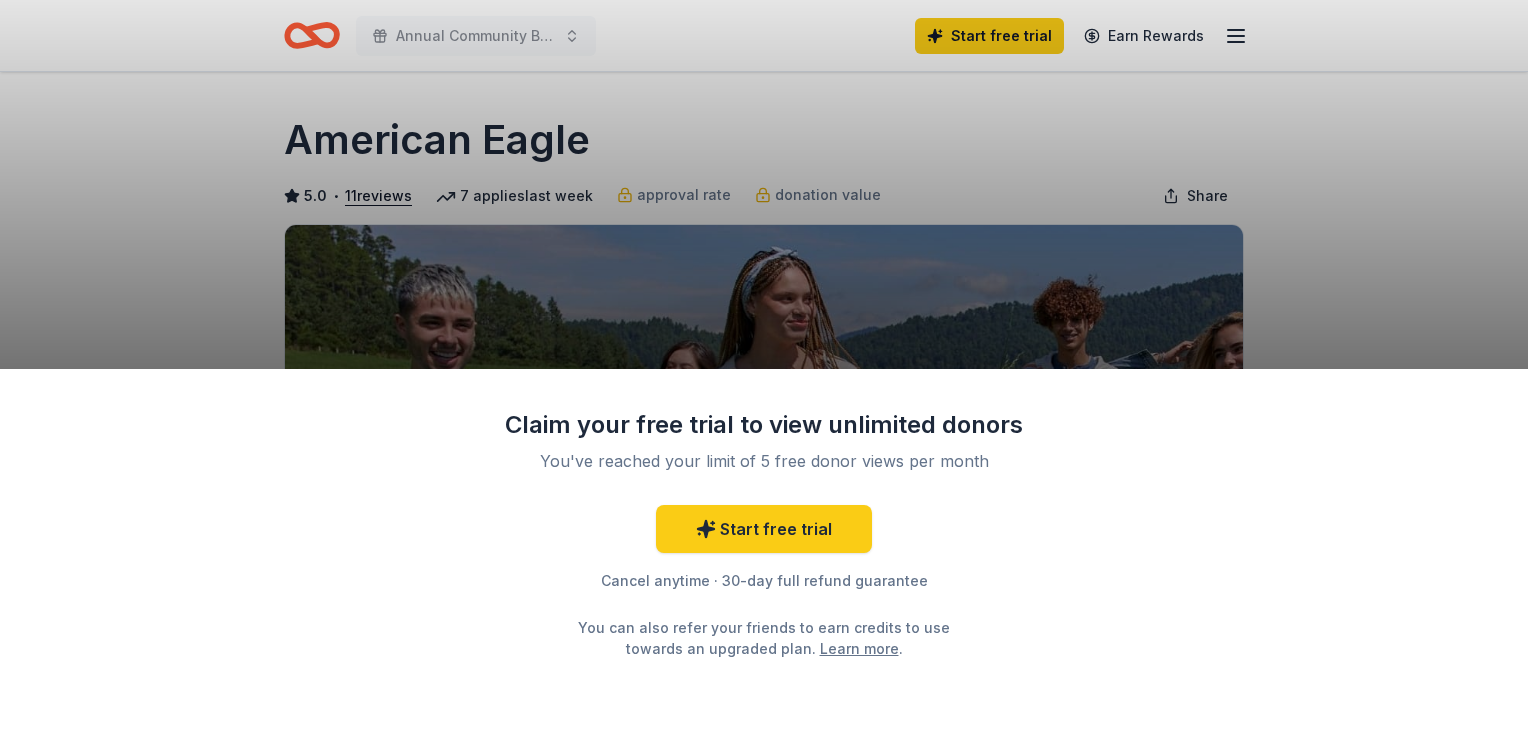 click on "Claim your free trial to view unlimited donors You've reached your limit of 5 free donor views per month Start free  trial Cancel anytime · 30-day full refund guarantee You can also refer your friends to earn credits to use towards an upgraded plan.   Learn more ." at bounding box center [764, 369] 